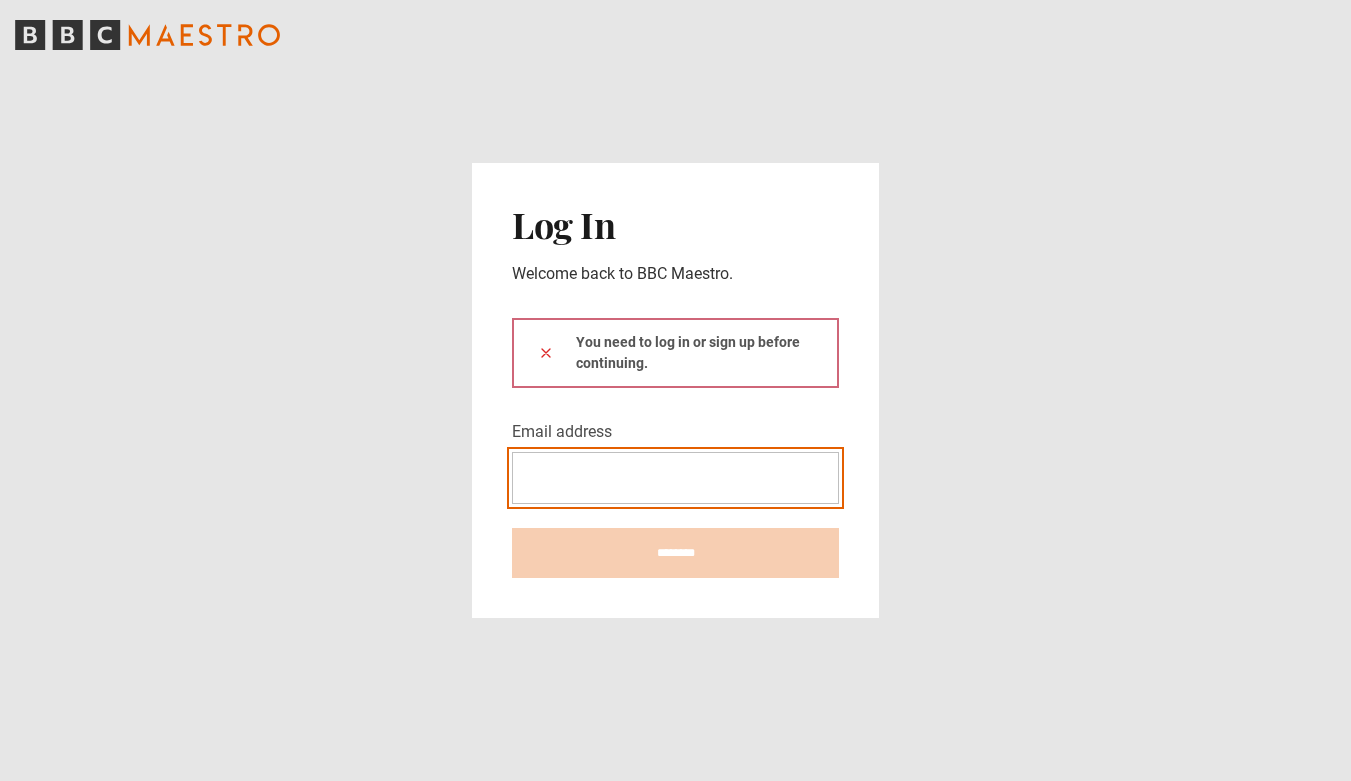 scroll, scrollTop: 0, scrollLeft: 0, axis: both 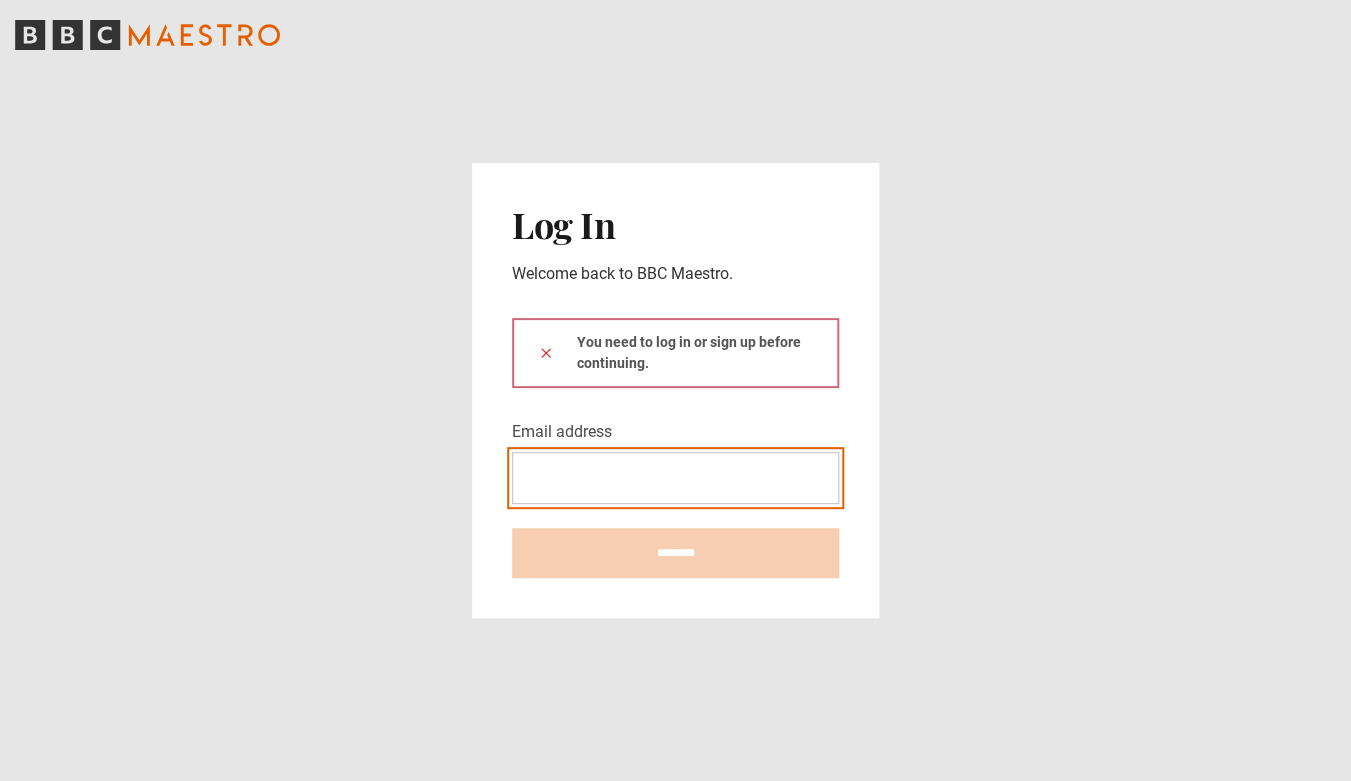 click on "Email address" at bounding box center [675, 478] 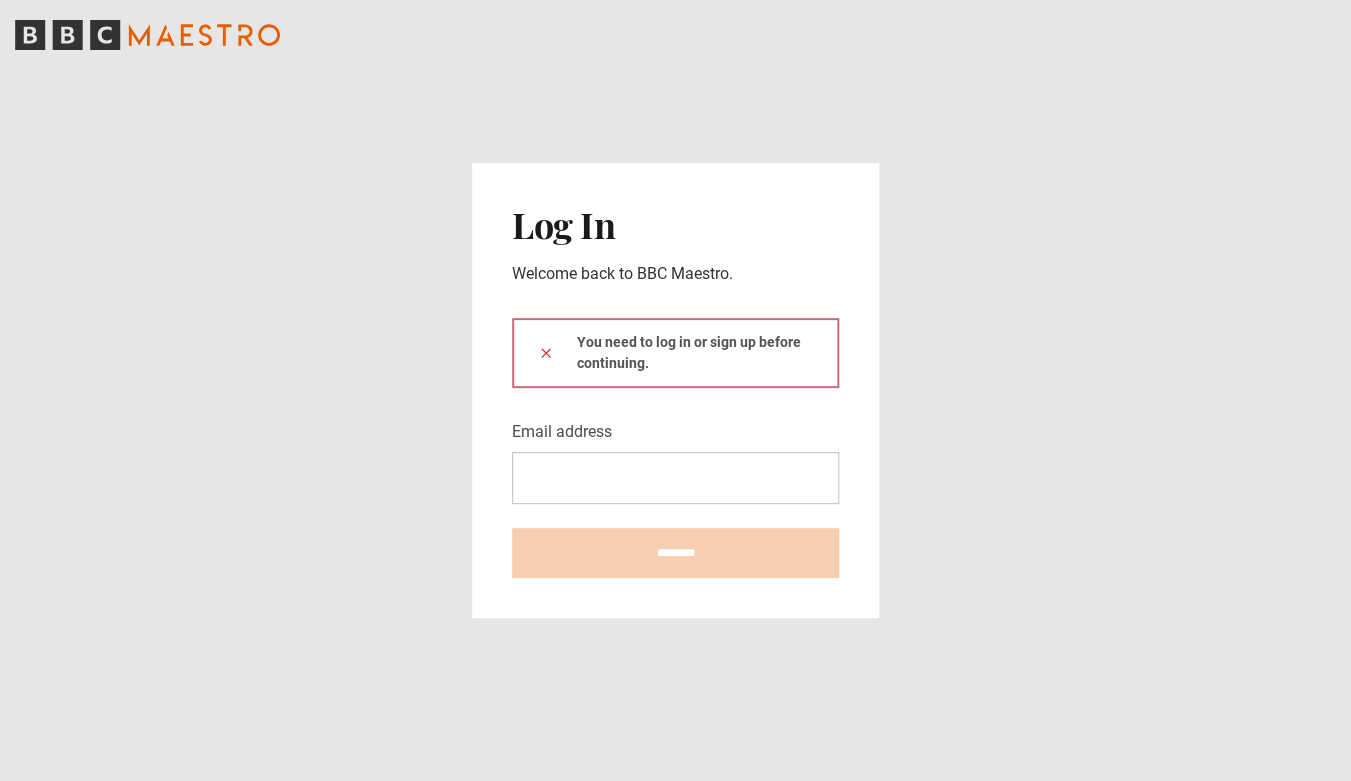 click 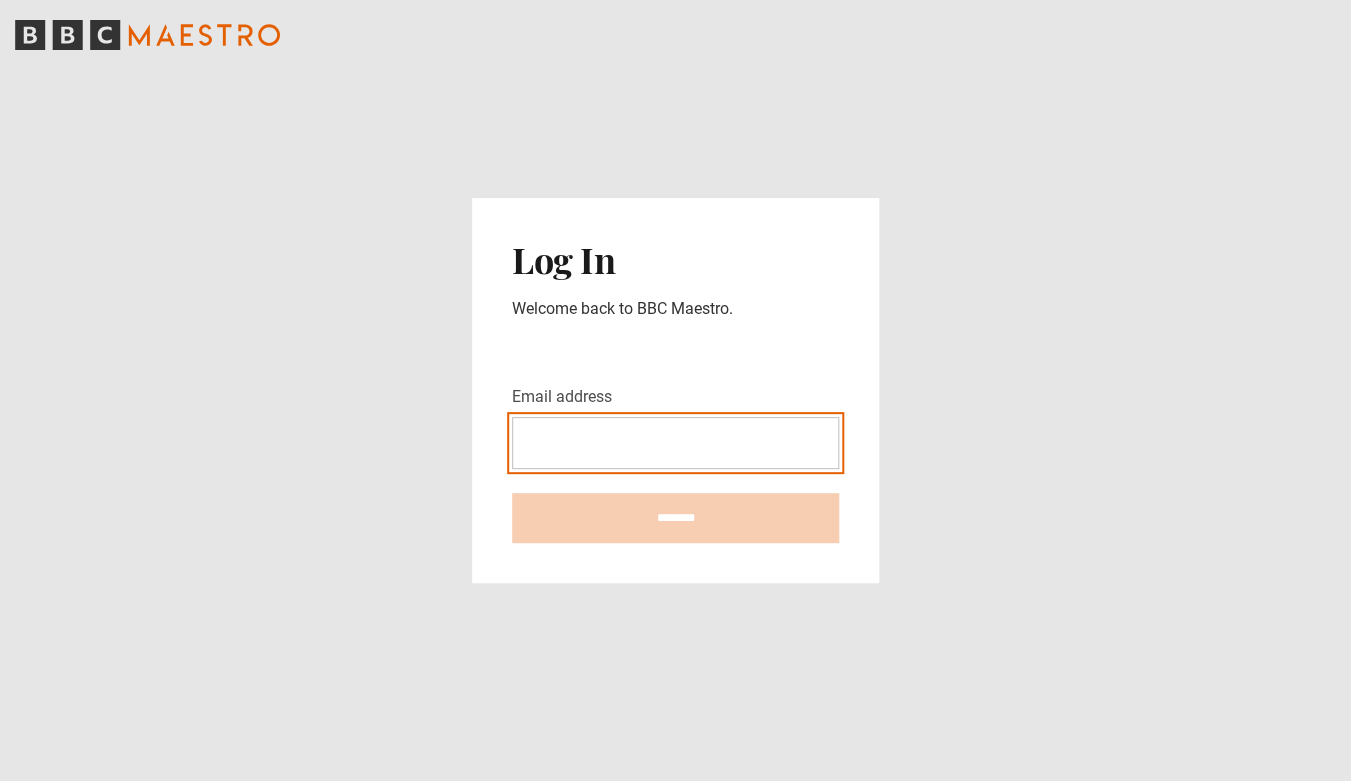 click on "Email address" at bounding box center (675, 443) 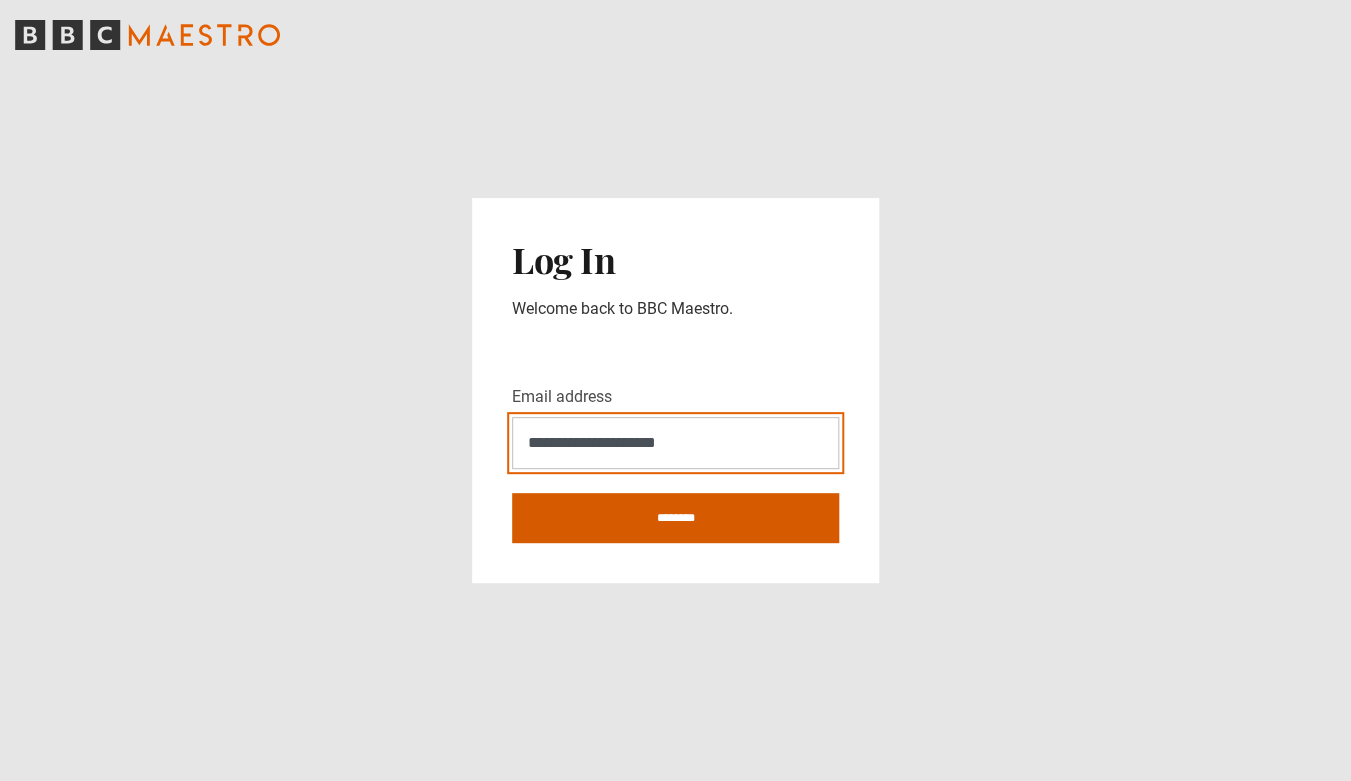 type on "**********" 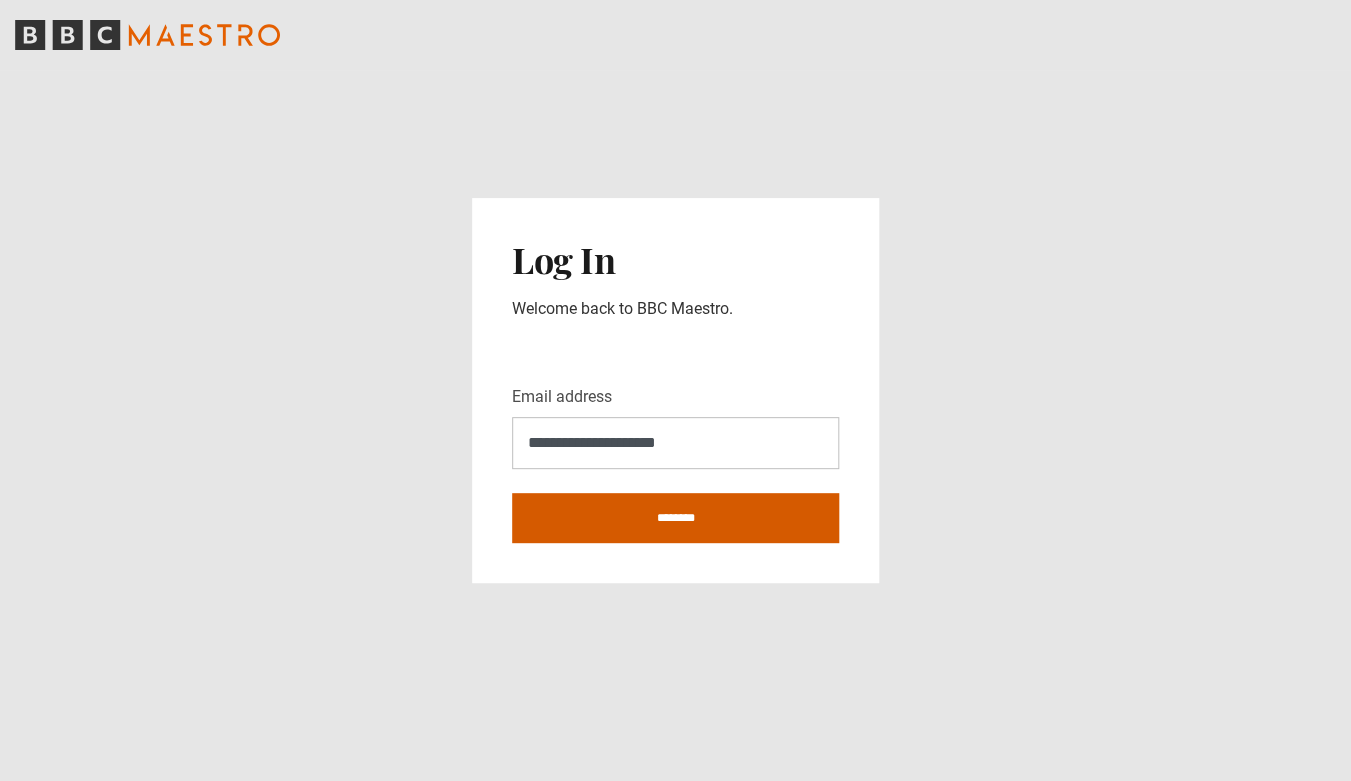 click on "********" at bounding box center (675, 518) 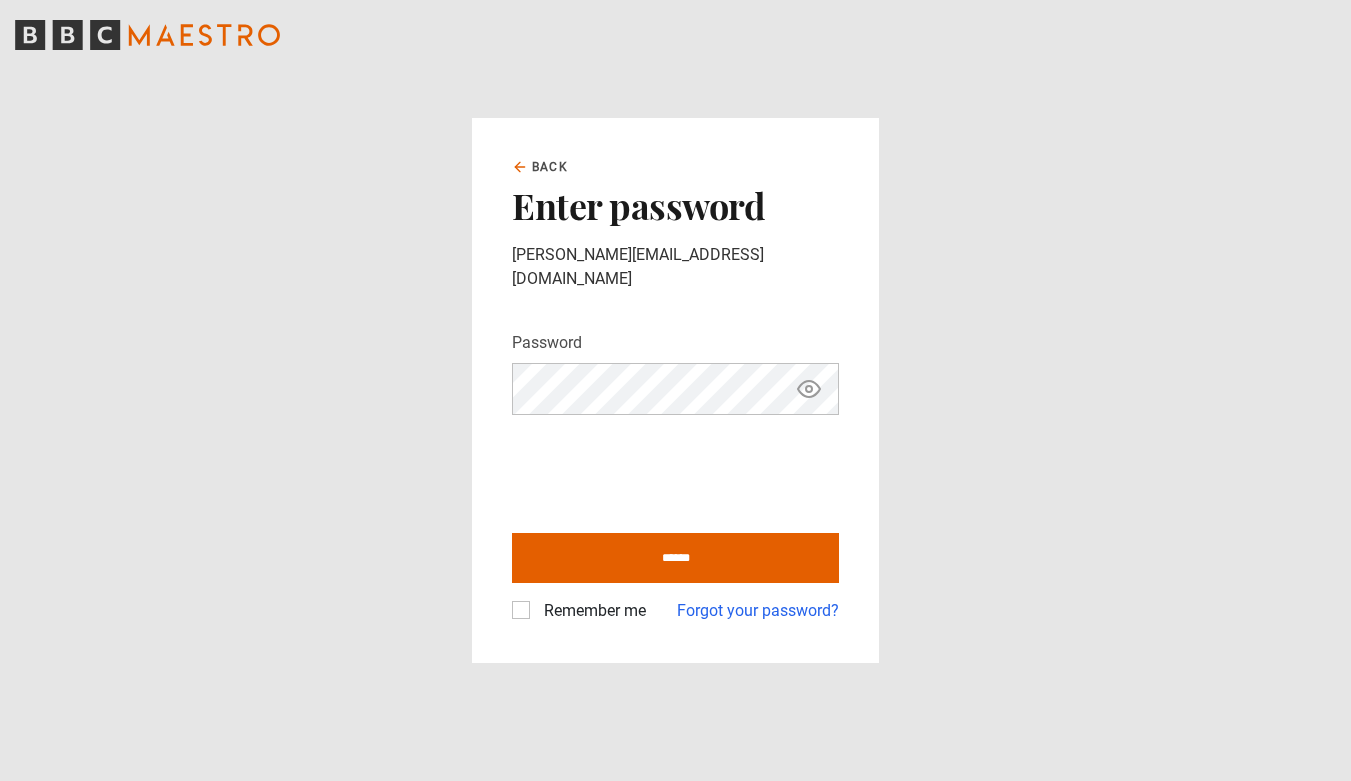 scroll, scrollTop: 0, scrollLeft: 0, axis: both 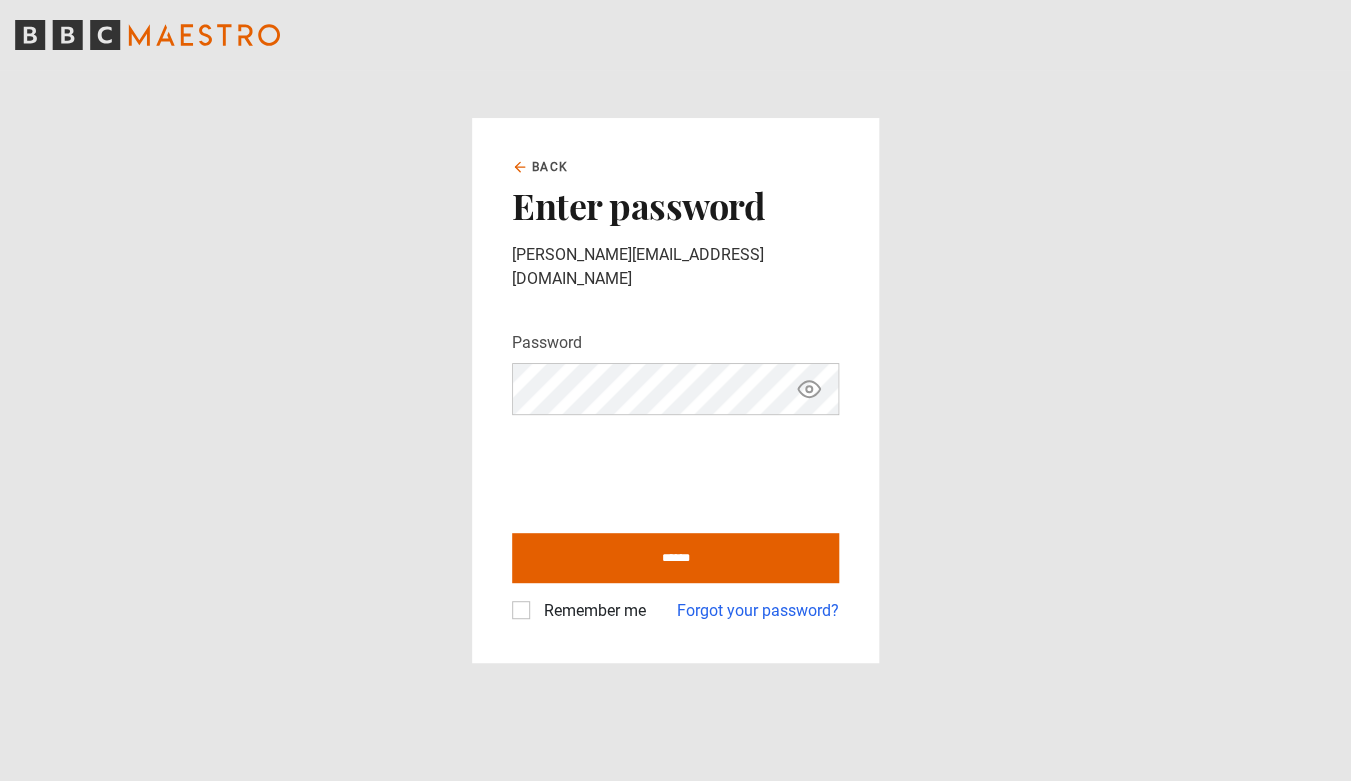click on "******" at bounding box center (675, 558) 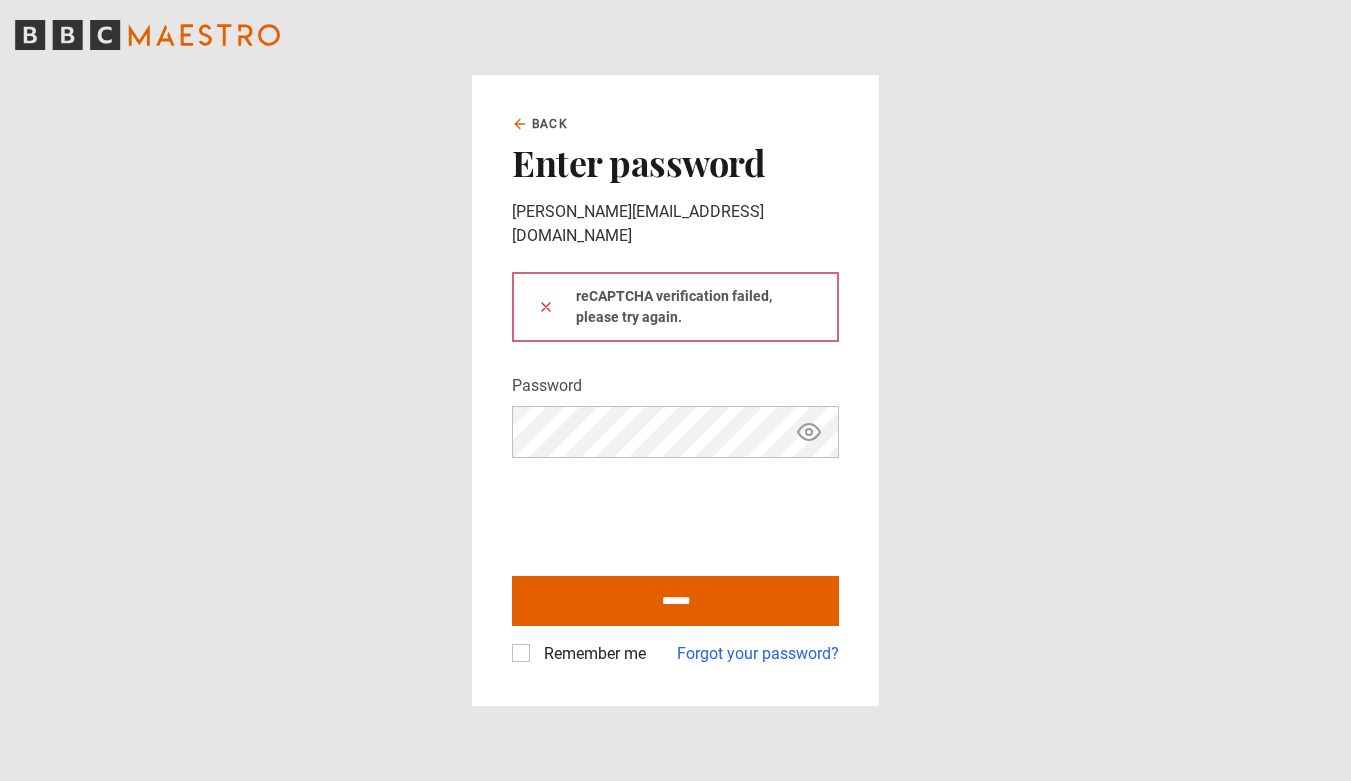 scroll, scrollTop: 0, scrollLeft: 0, axis: both 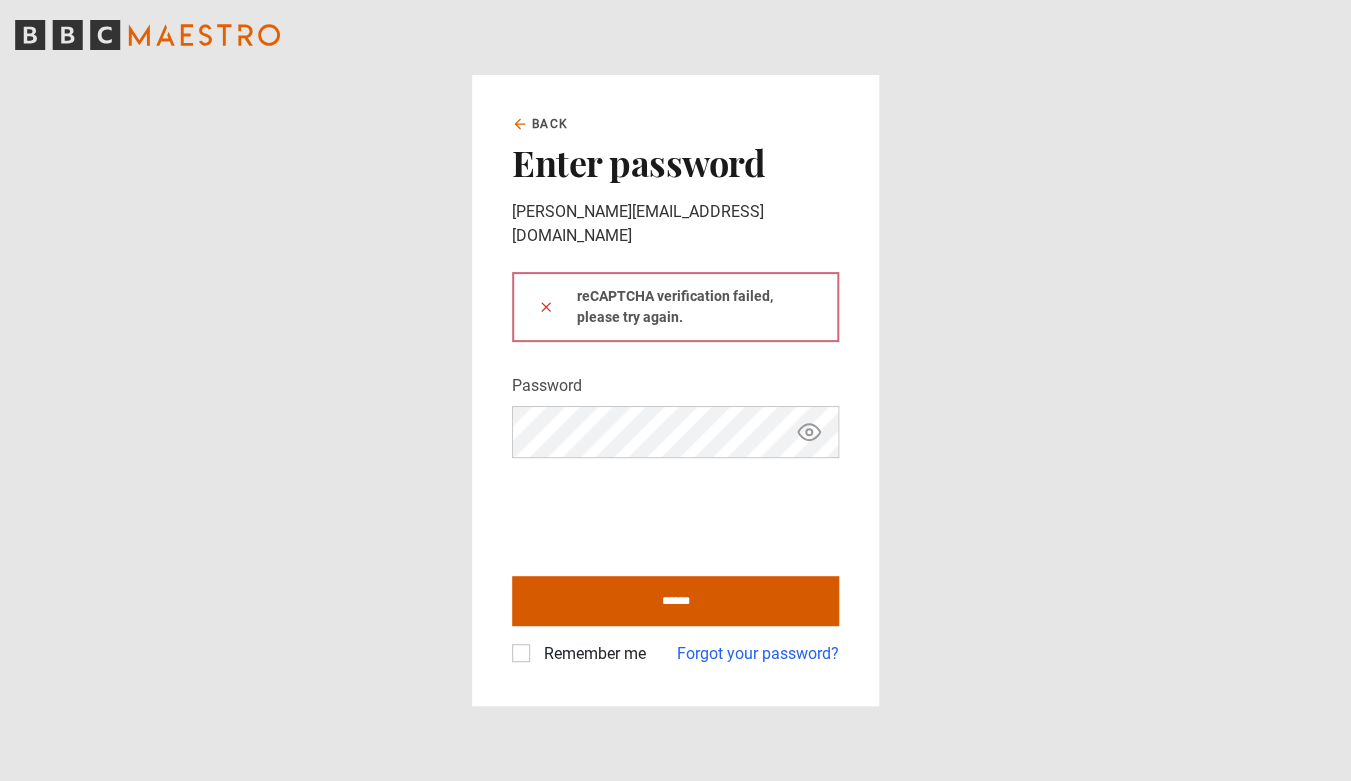 click on "******" at bounding box center [675, 601] 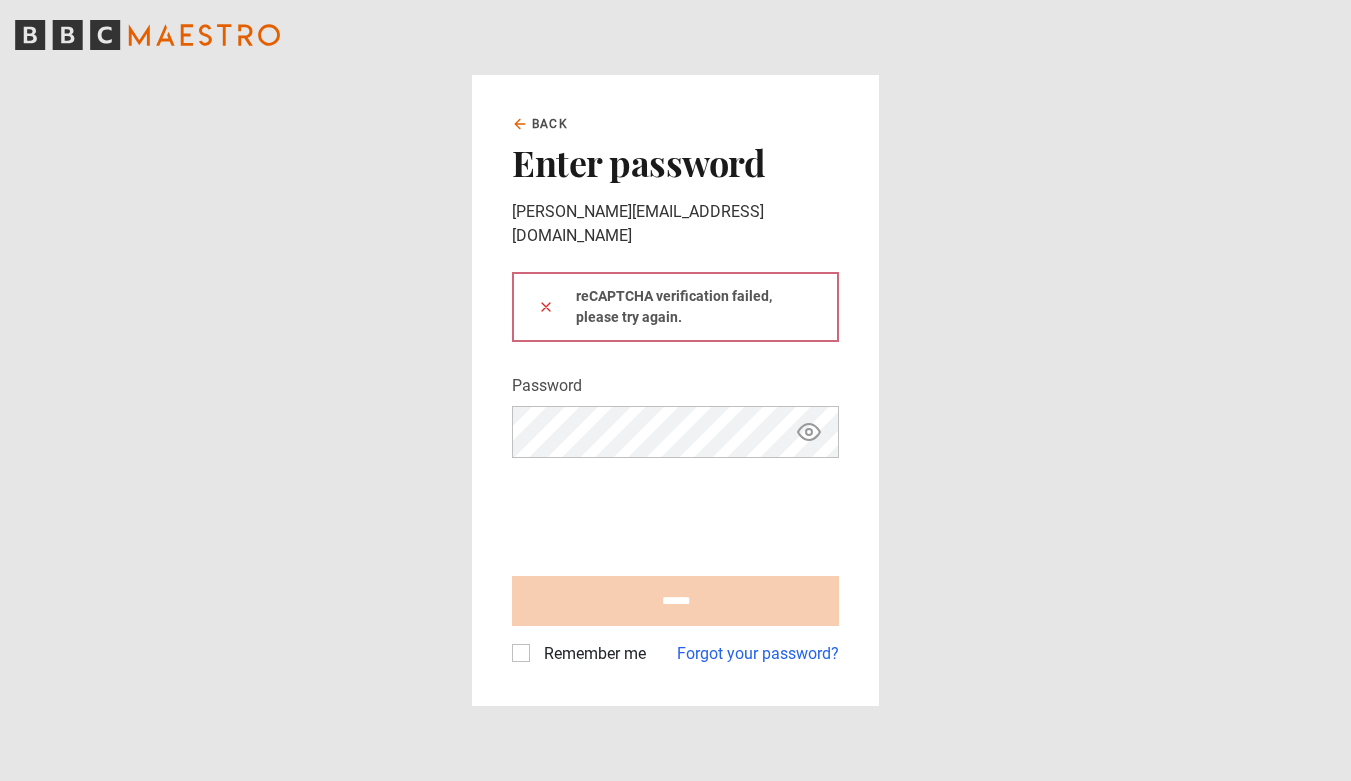 scroll, scrollTop: 0, scrollLeft: 0, axis: both 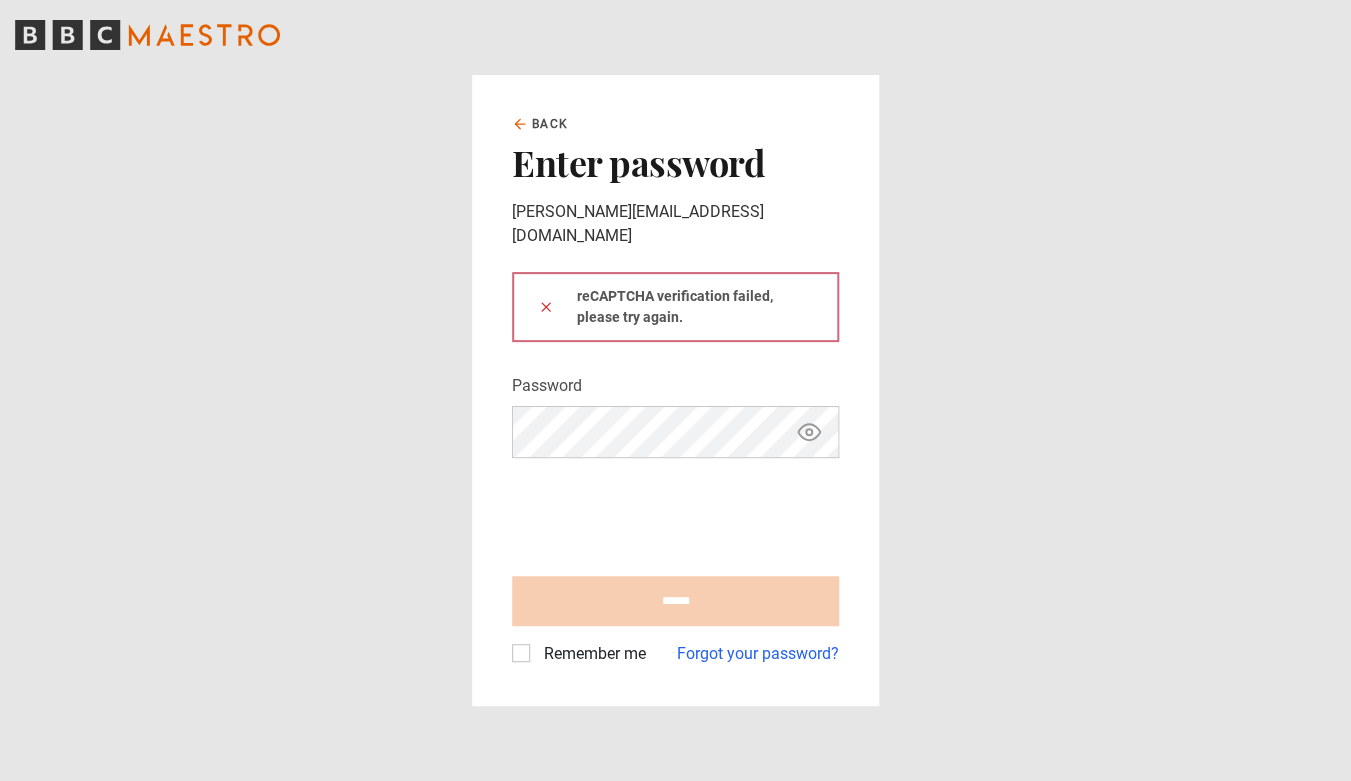 click on "Back" at bounding box center [550, 124] 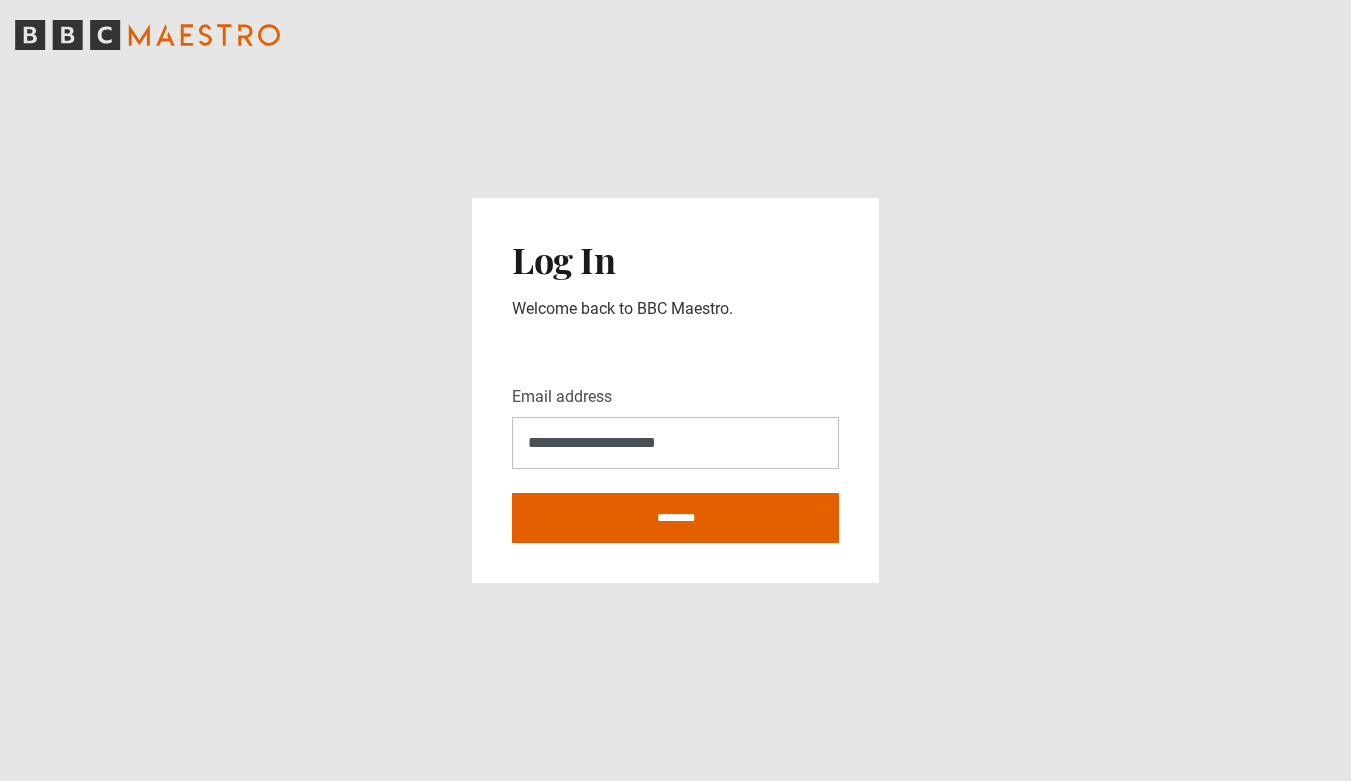 scroll, scrollTop: 0, scrollLeft: 0, axis: both 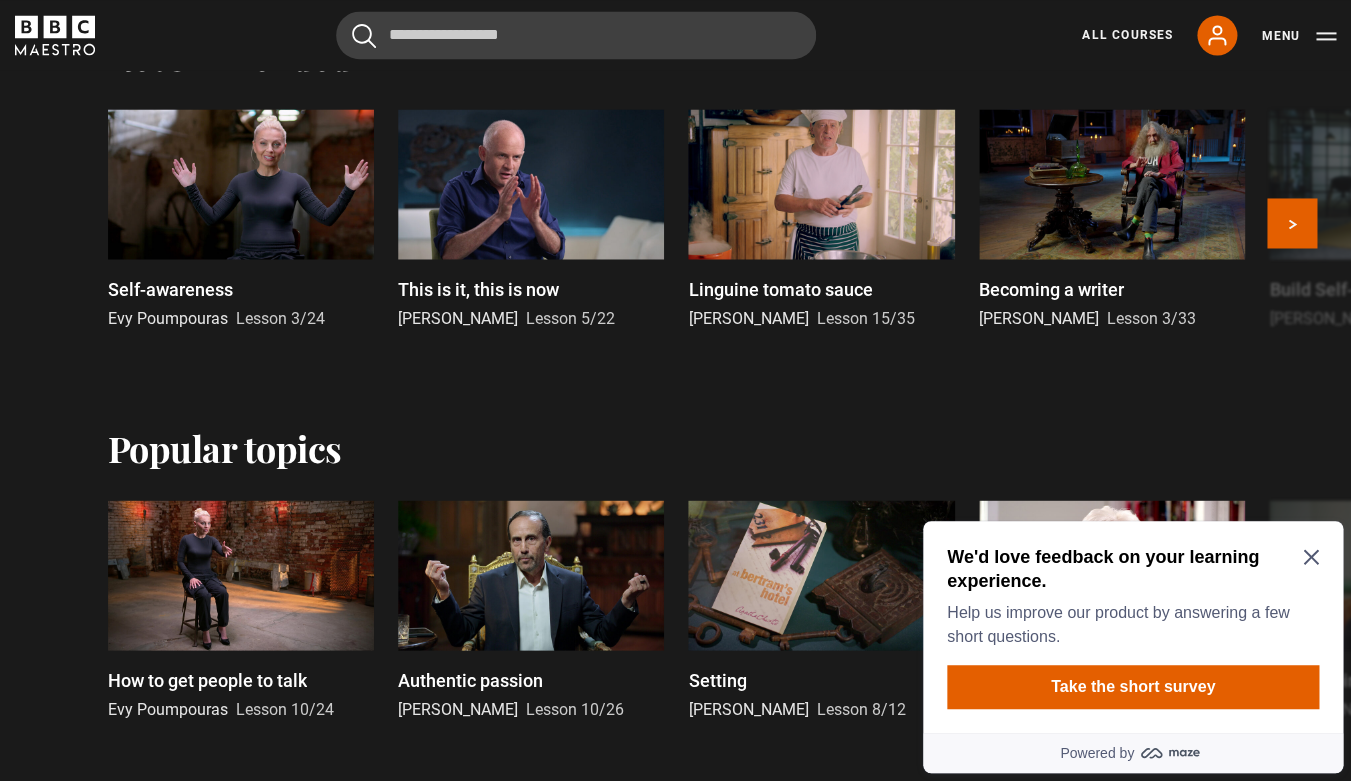 click on "This is it, this is now" at bounding box center (478, 288) 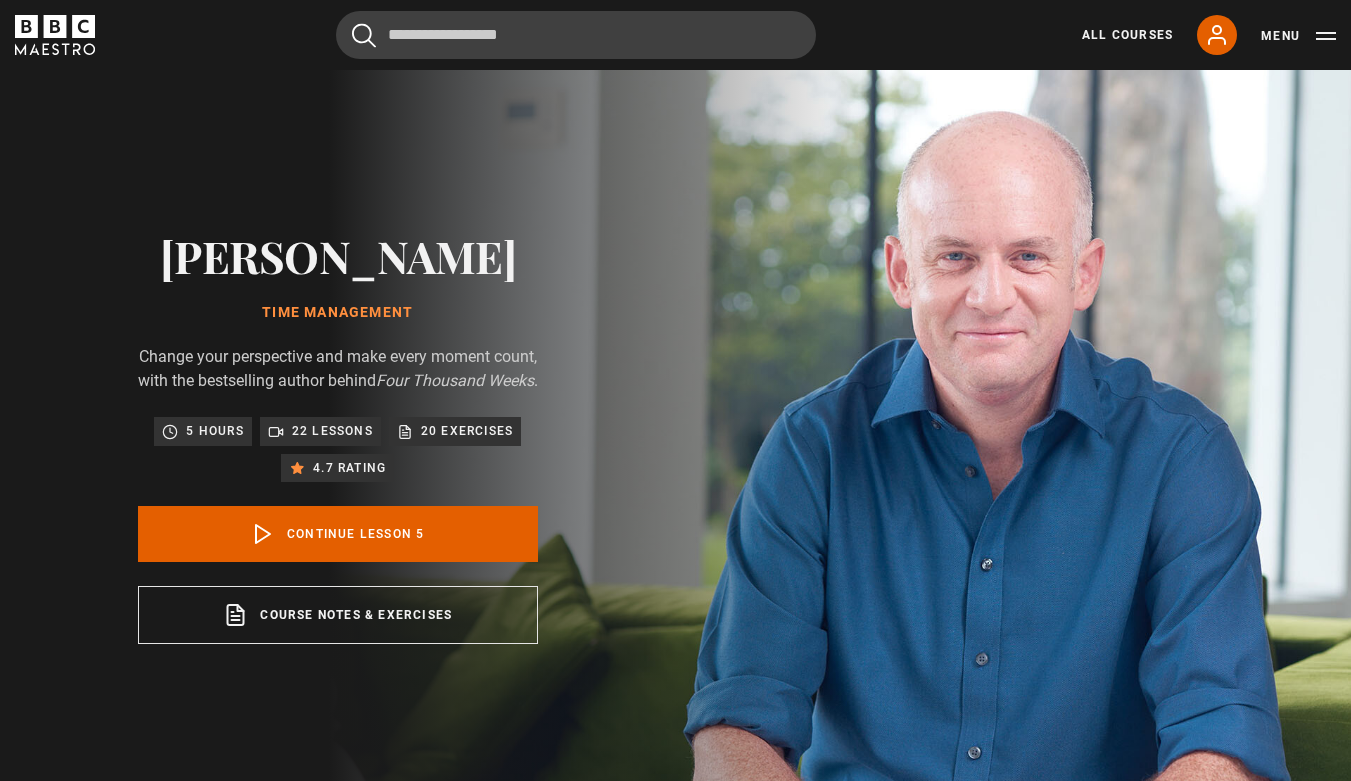 scroll, scrollTop: 1142, scrollLeft: 0, axis: vertical 